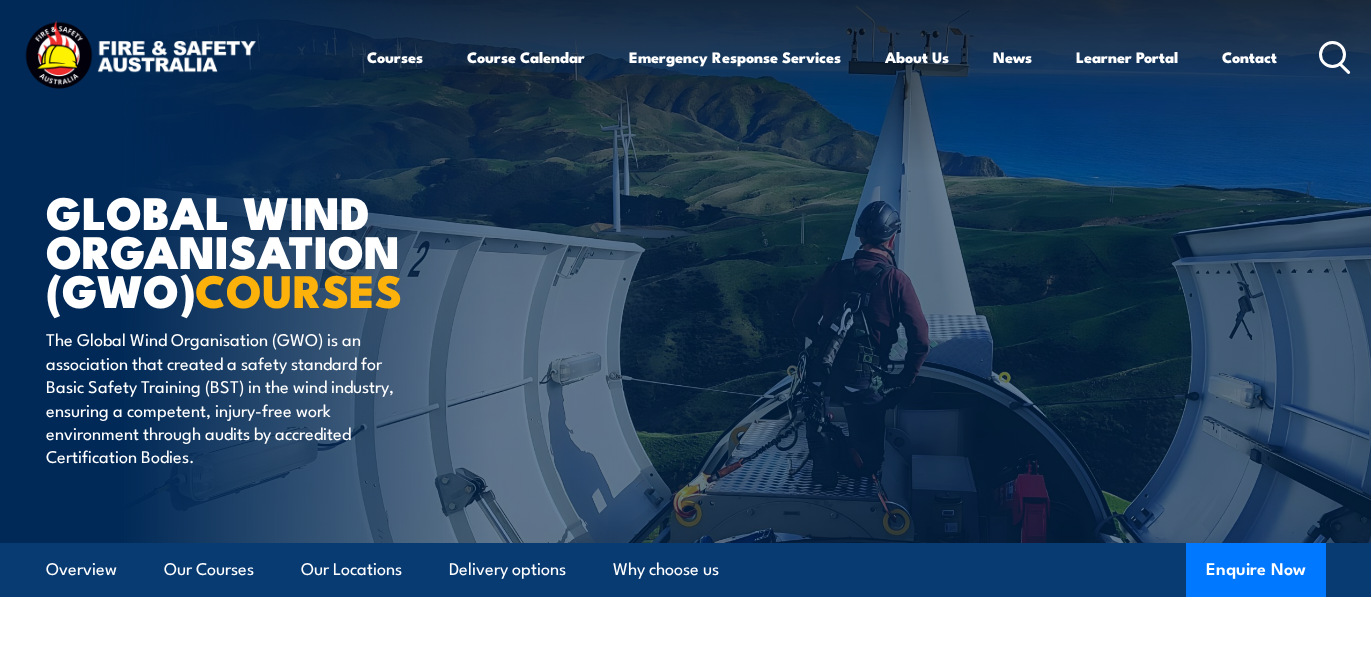 scroll, scrollTop: 0, scrollLeft: 0, axis: both 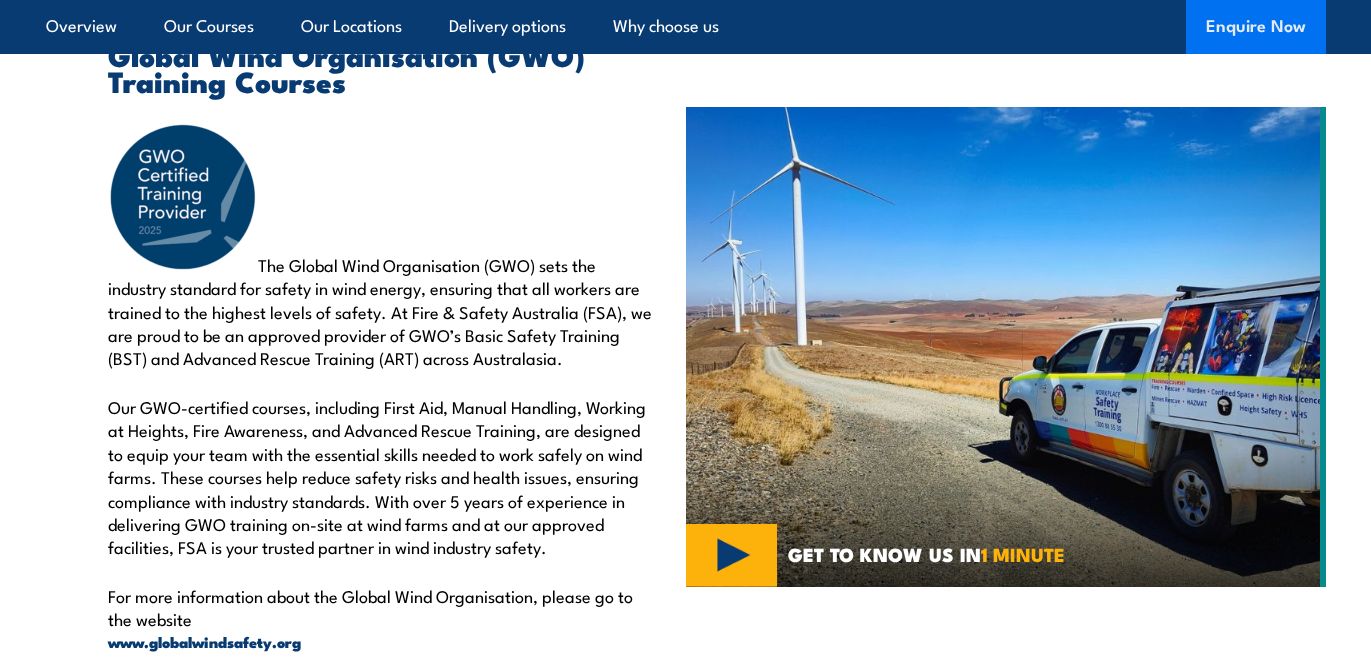 click on "Enquire Now" at bounding box center [1256, 27] 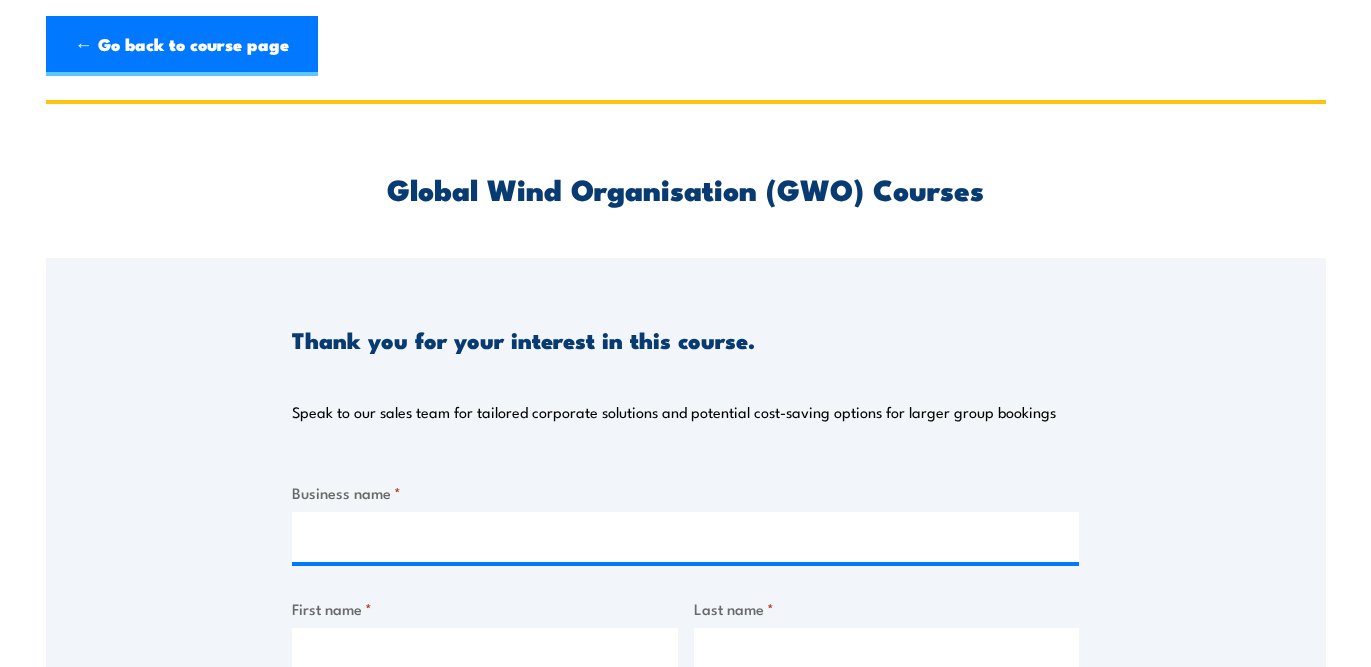 scroll, scrollTop: 0, scrollLeft: 0, axis: both 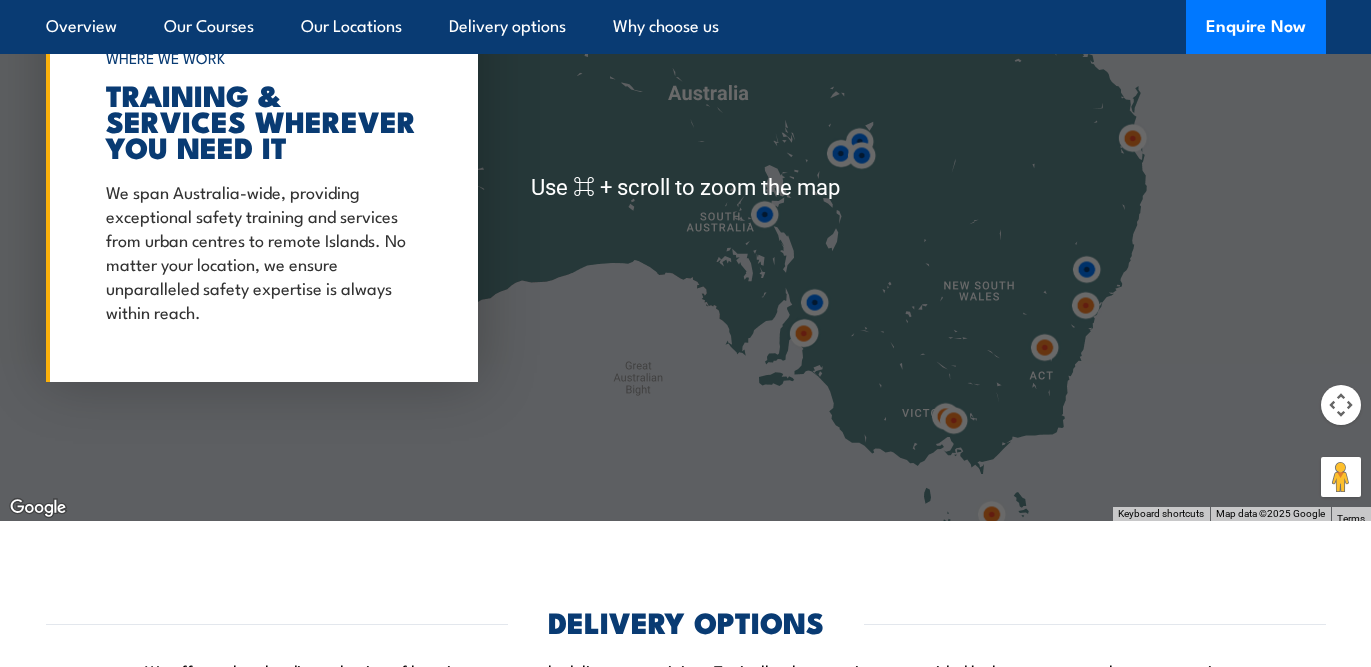 click at bounding box center [953, 420] 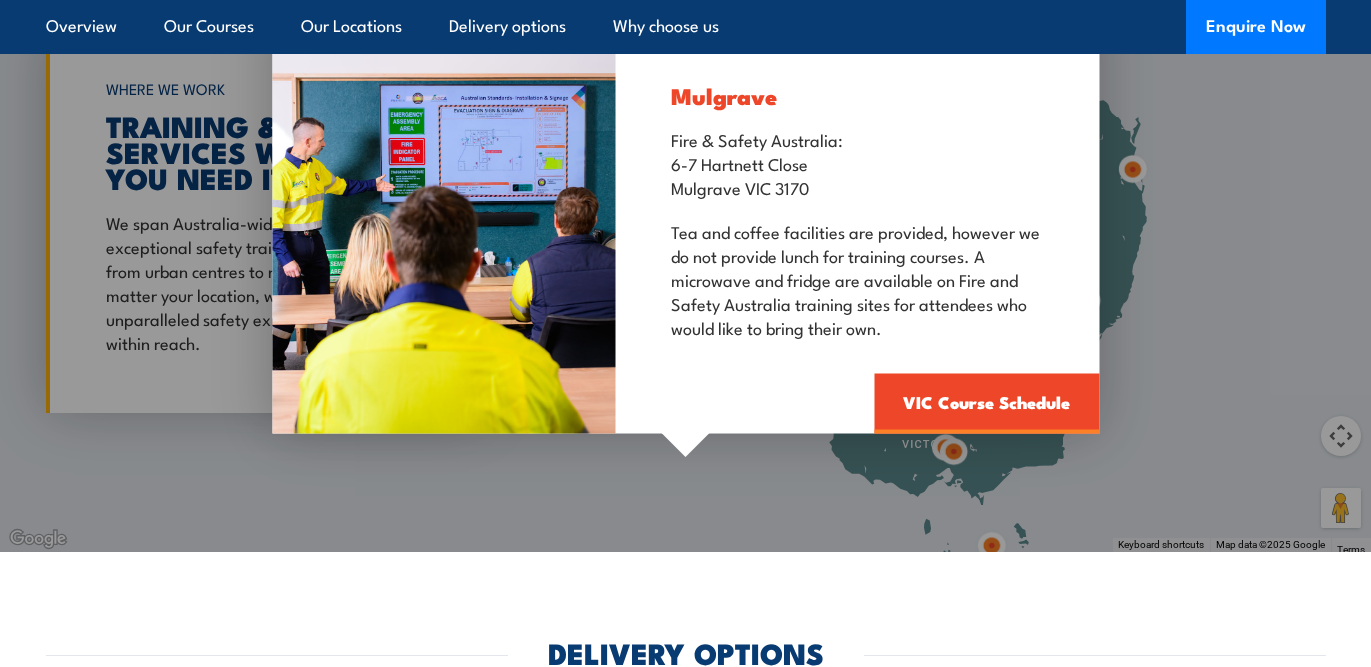 scroll, scrollTop: 2676, scrollLeft: 0, axis: vertical 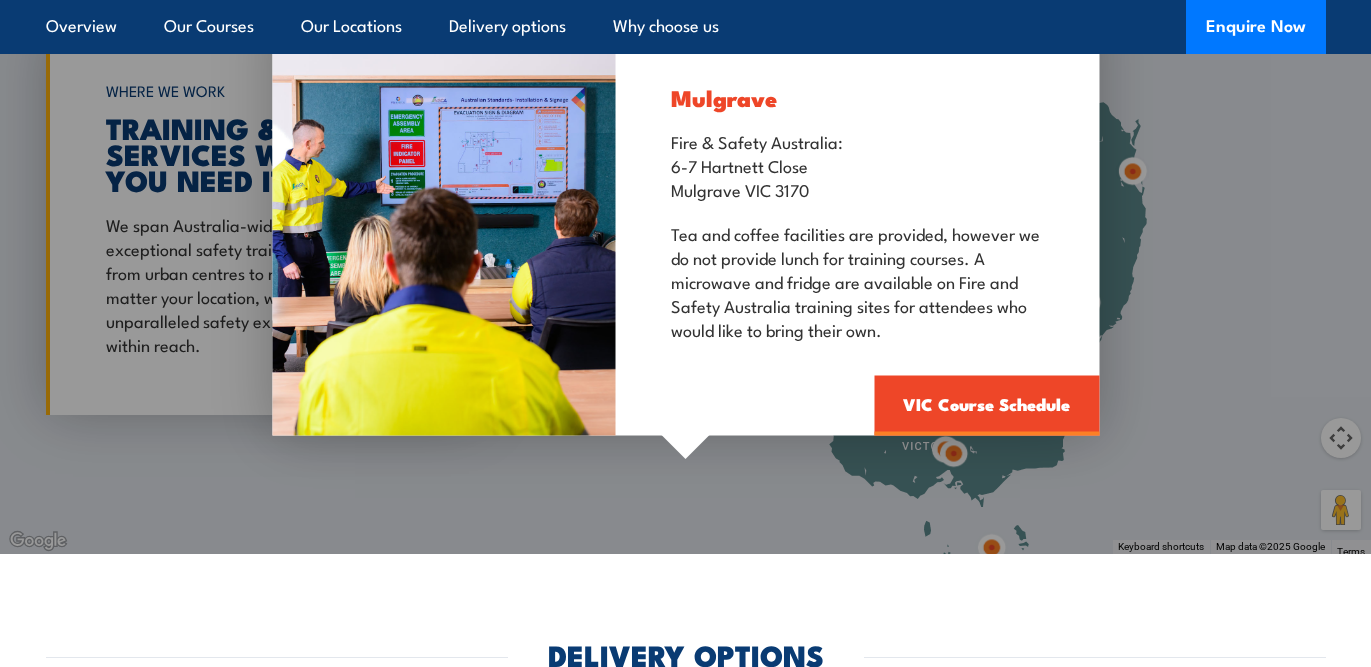 click on "Mulgrave
Fire & Safety Australia:
6-7 Hartnett Close
Mulgrave VIC 3170
Tea and coffee facilities are provided, however we do not provide lunch for training courses. A microwave and fridge are available on Fire and Safety Australia training sites for attendees who would like to bring their own.
VIC Course Schedule" at bounding box center [685, 221] 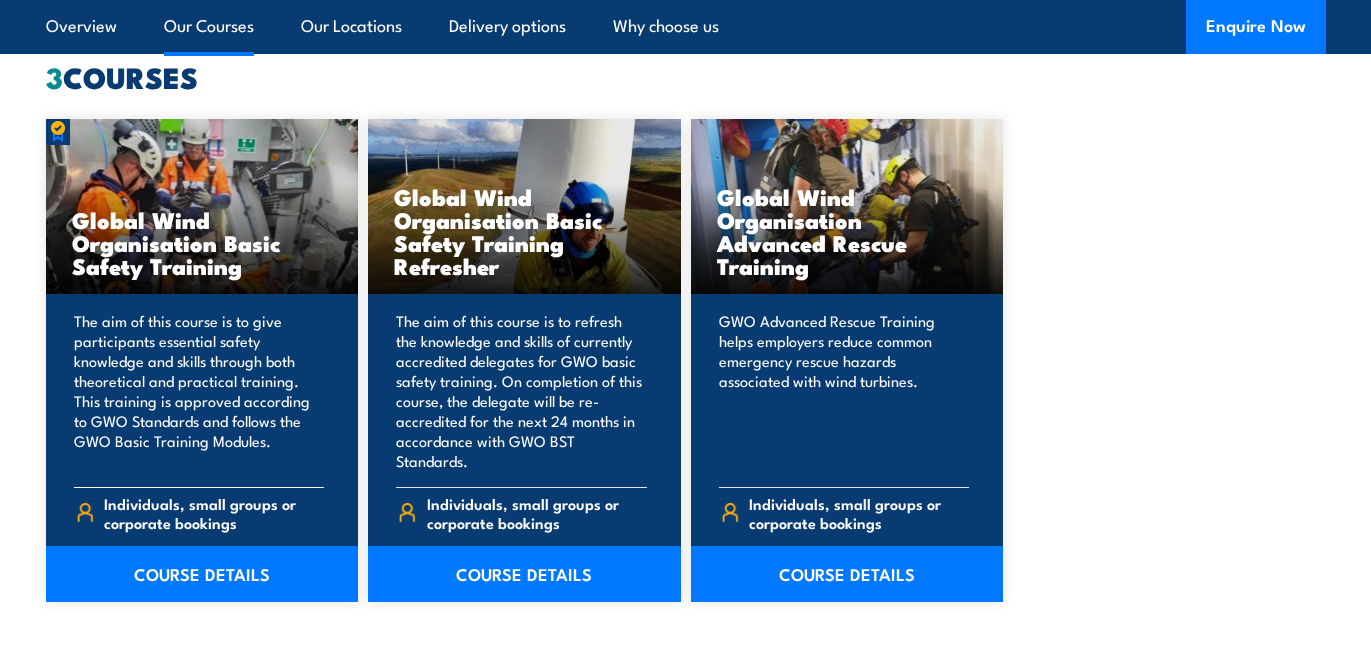 scroll, scrollTop: 1813, scrollLeft: 0, axis: vertical 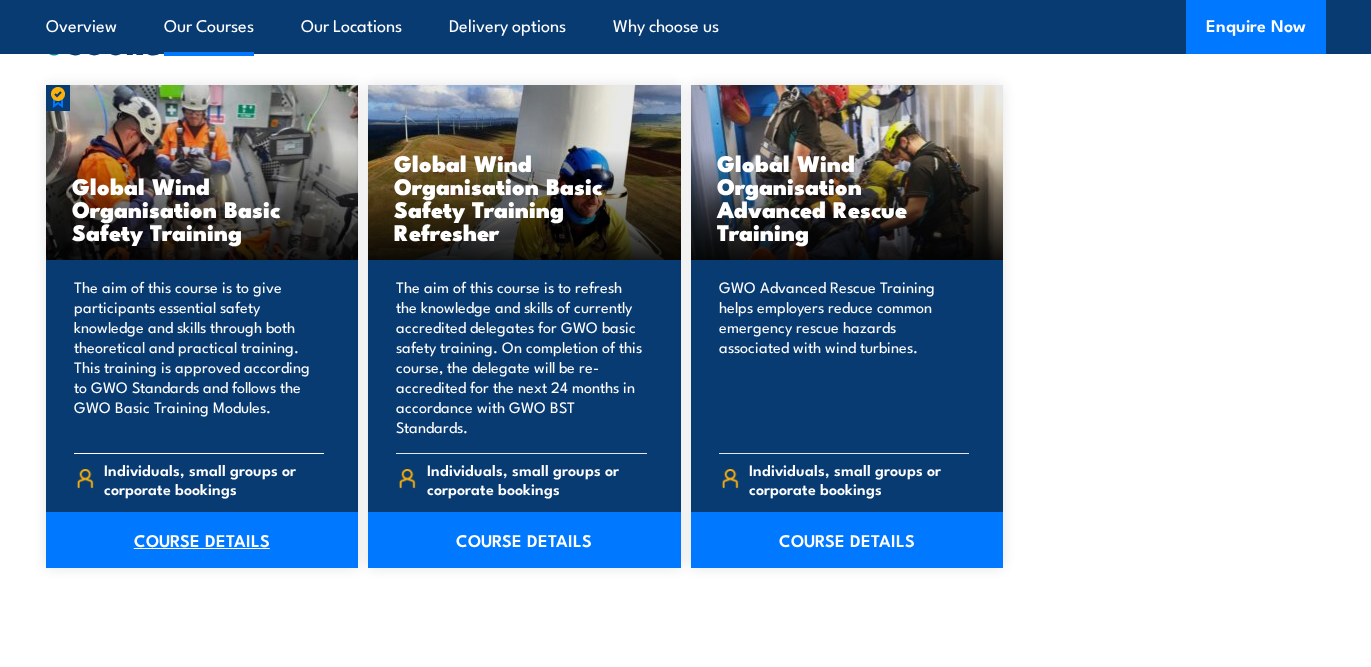 click on "COURSE DETAILS" at bounding box center (202, 540) 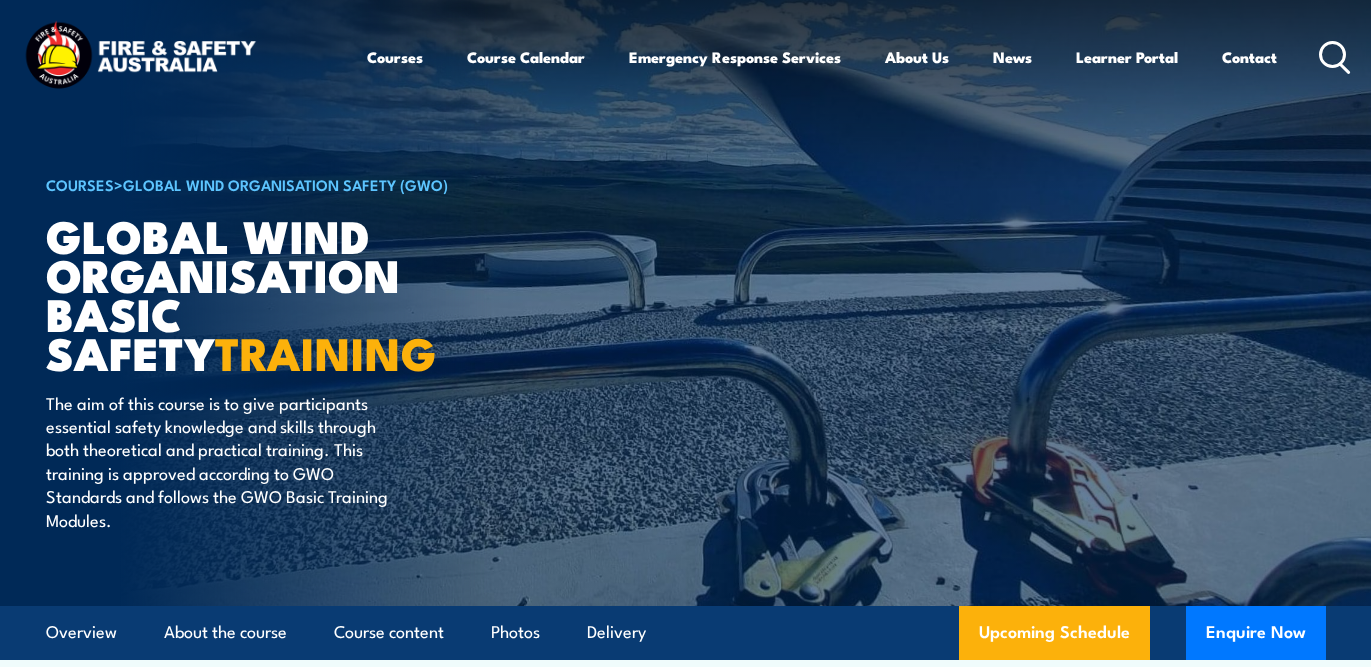 scroll, scrollTop: 0, scrollLeft: 0, axis: both 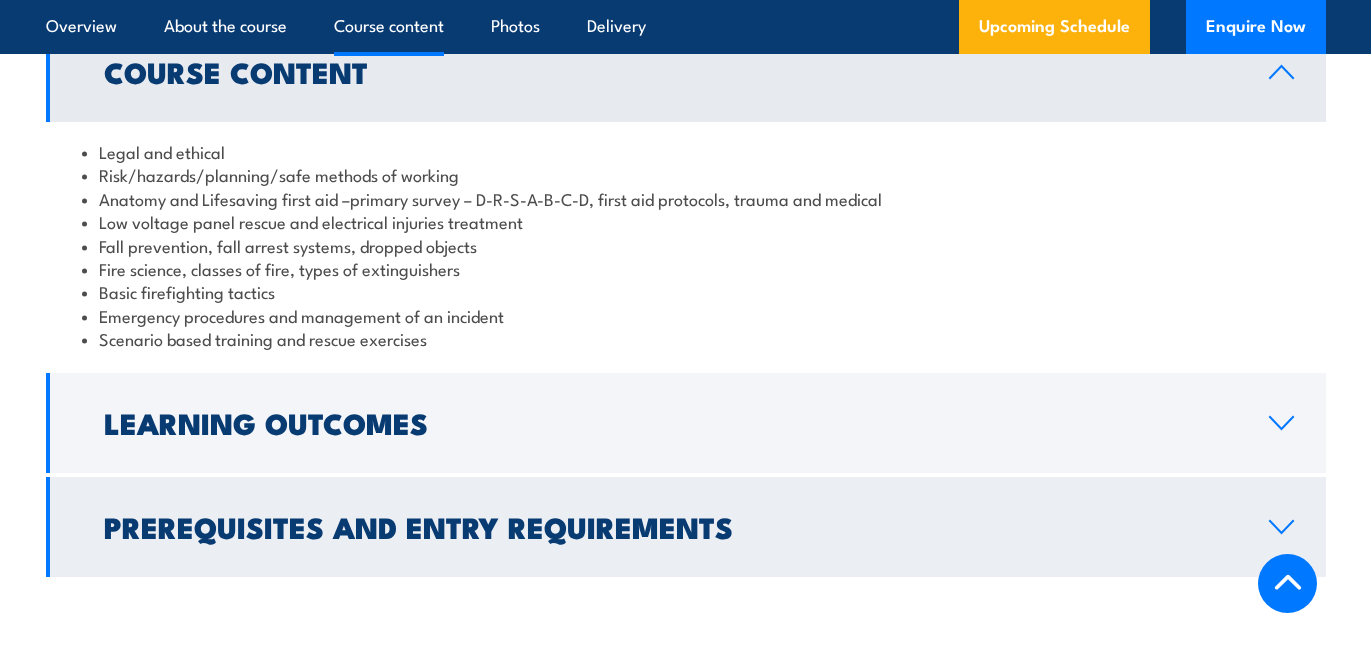 click on "Prerequisites and Entry Requirements" at bounding box center [670, 526] 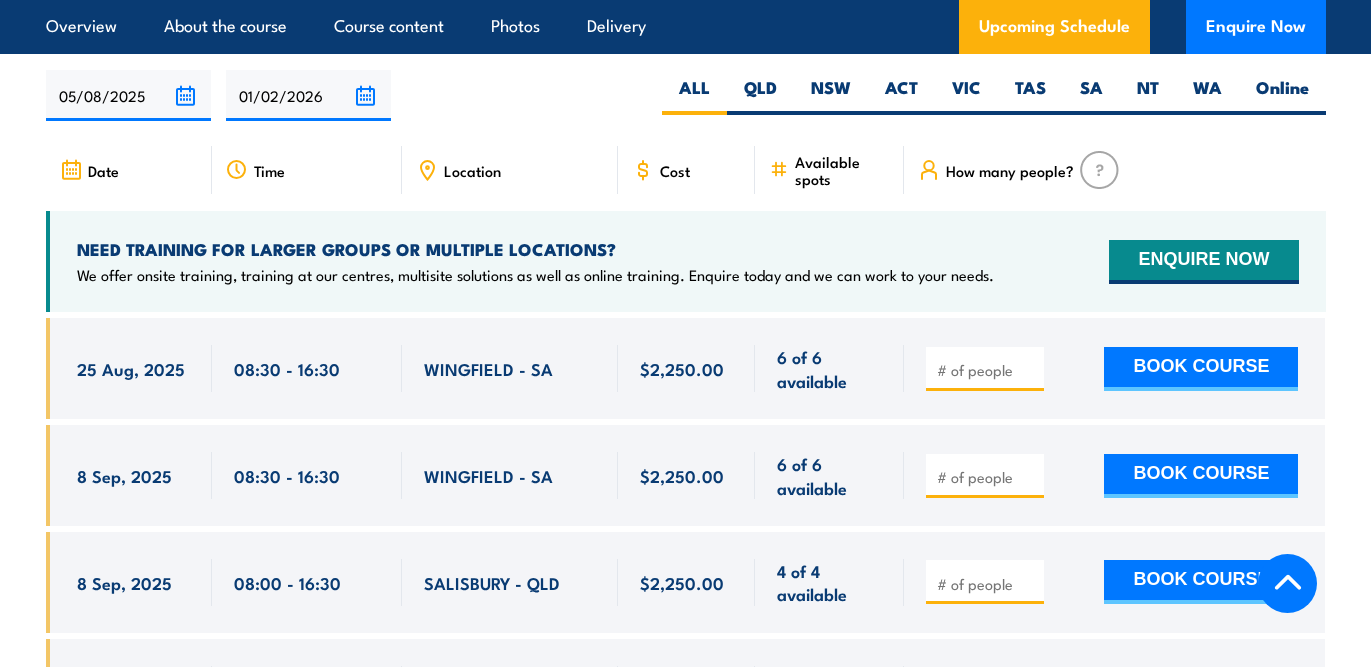 scroll, scrollTop: 3257, scrollLeft: 0, axis: vertical 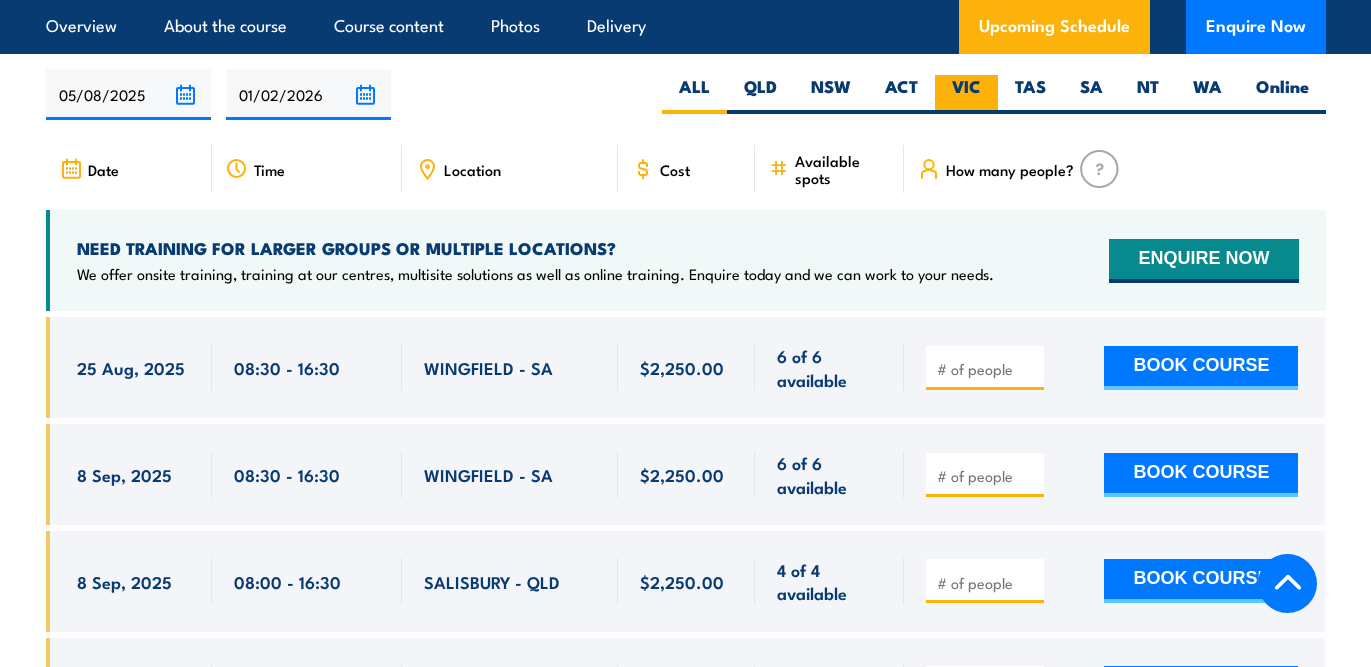 click on "VIC" at bounding box center [966, 94] 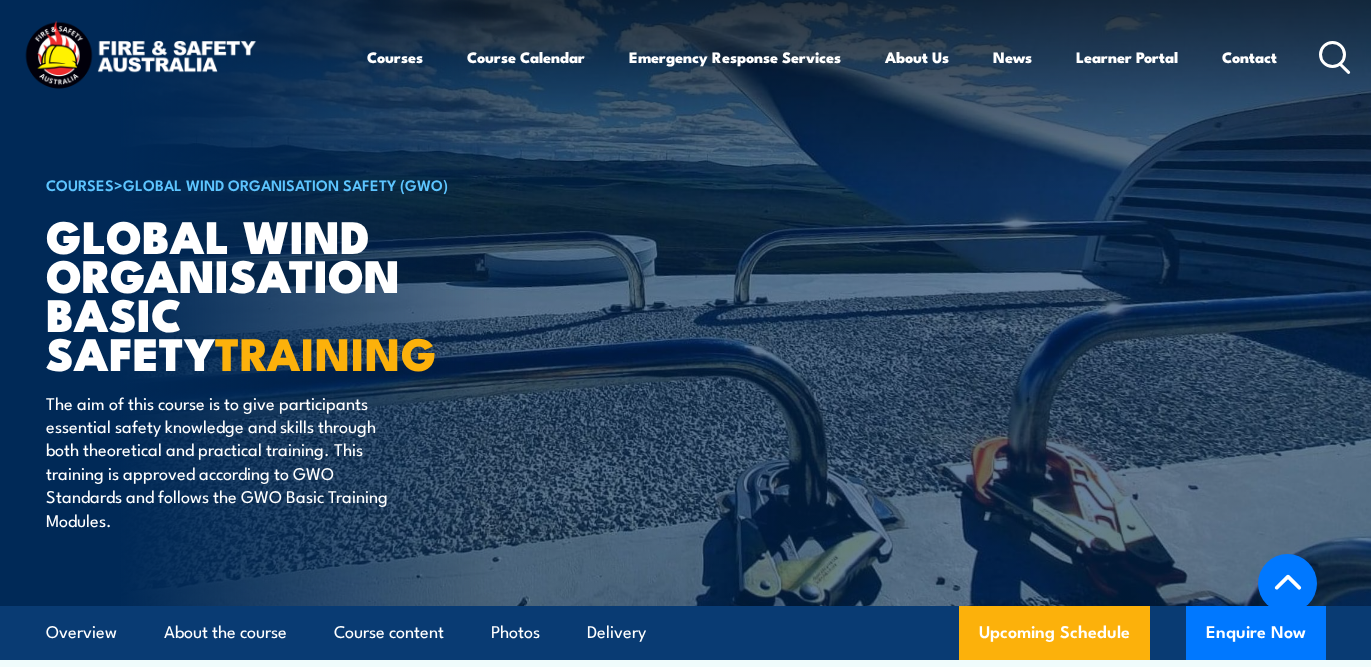 scroll, scrollTop: 3190, scrollLeft: 0, axis: vertical 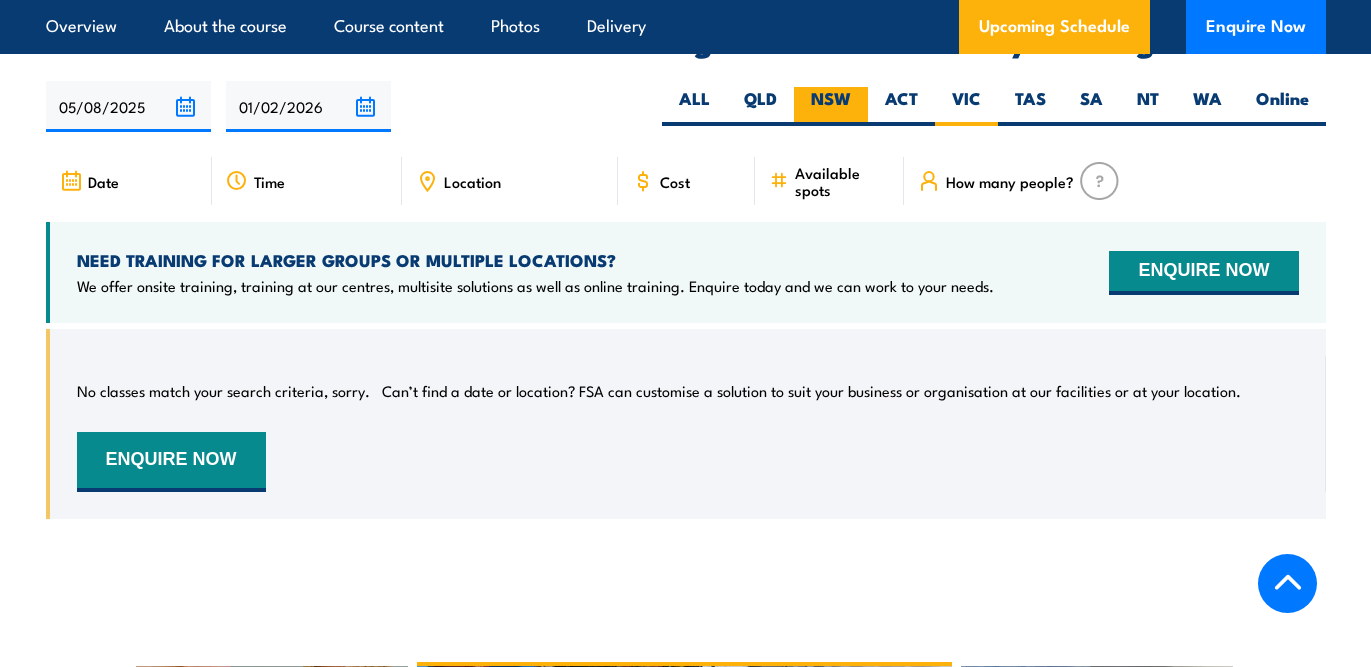 click on "NSW" at bounding box center (831, 106) 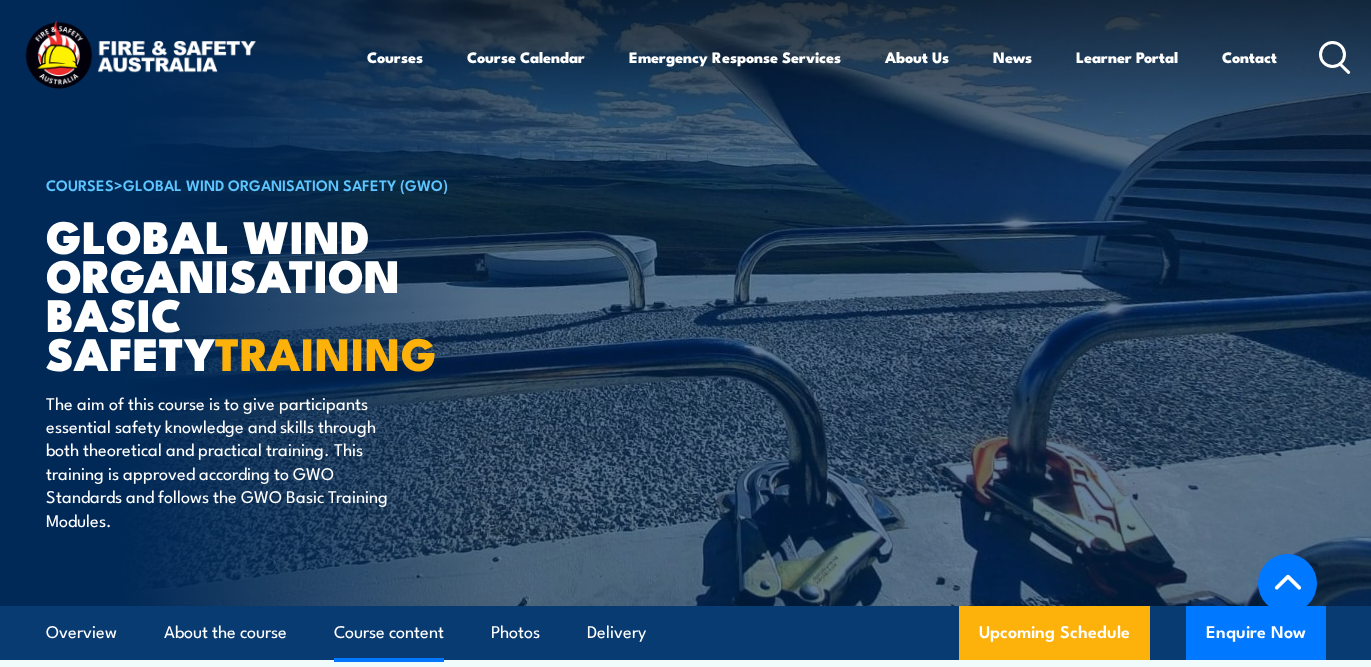 scroll, scrollTop: 2769, scrollLeft: 0, axis: vertical 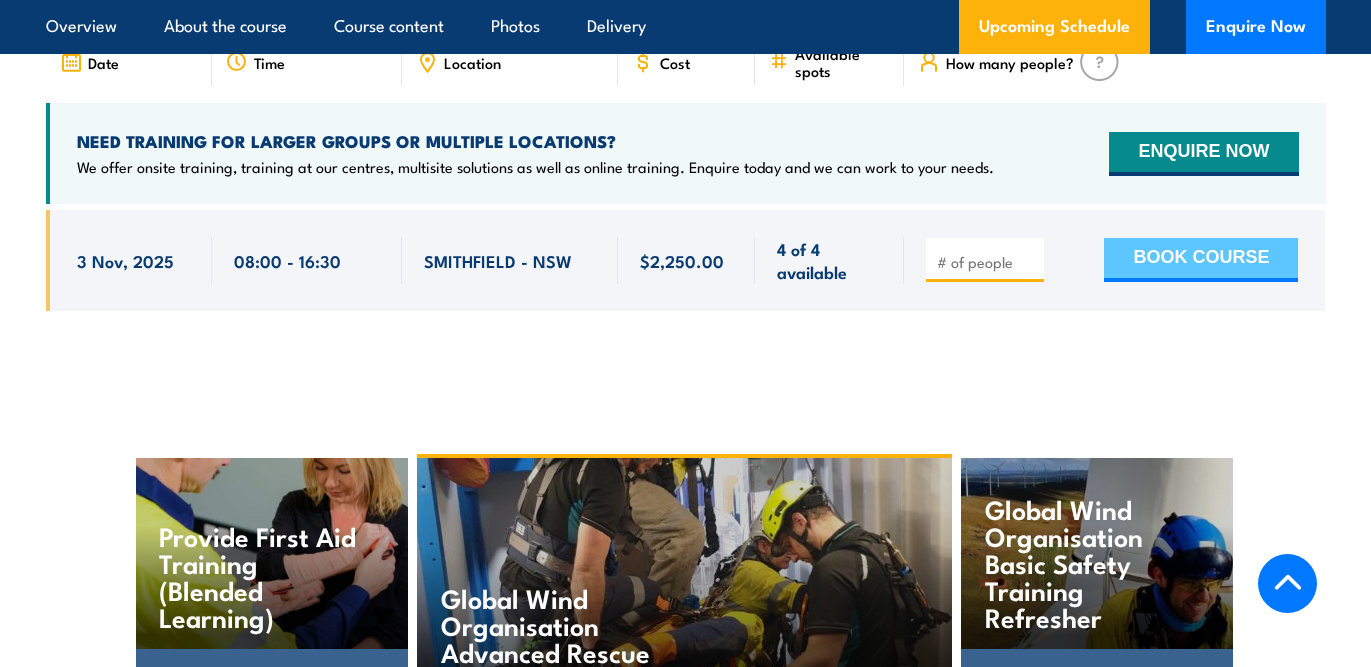 click on "BOOK COURSE" at bounding box center [1201, 260] 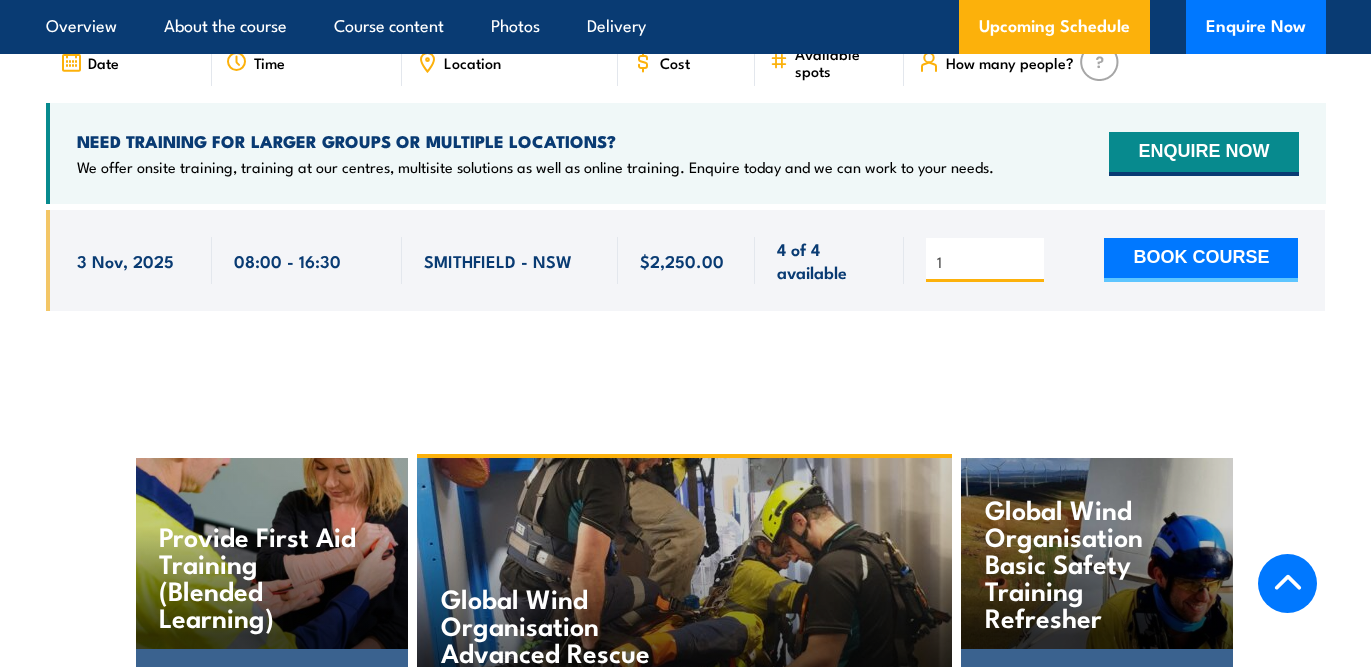 type on "1" 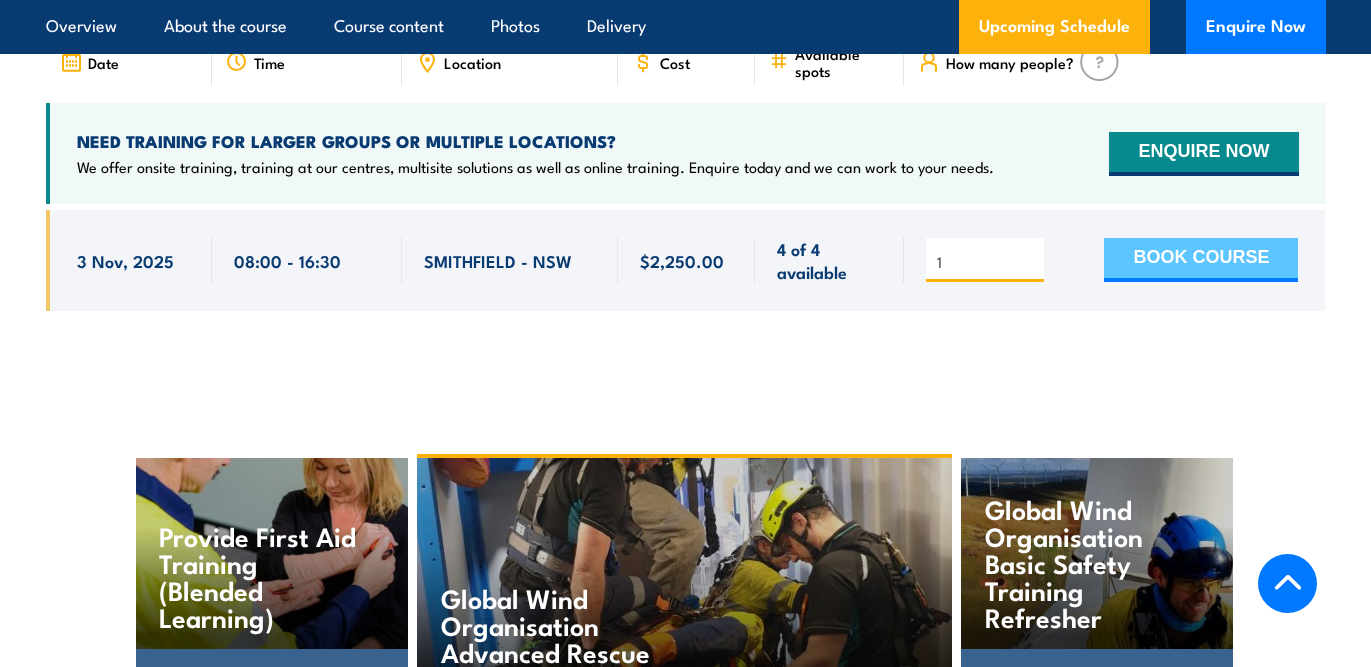 click on "BOOK COURSE" at bounding box center [1201, 260] 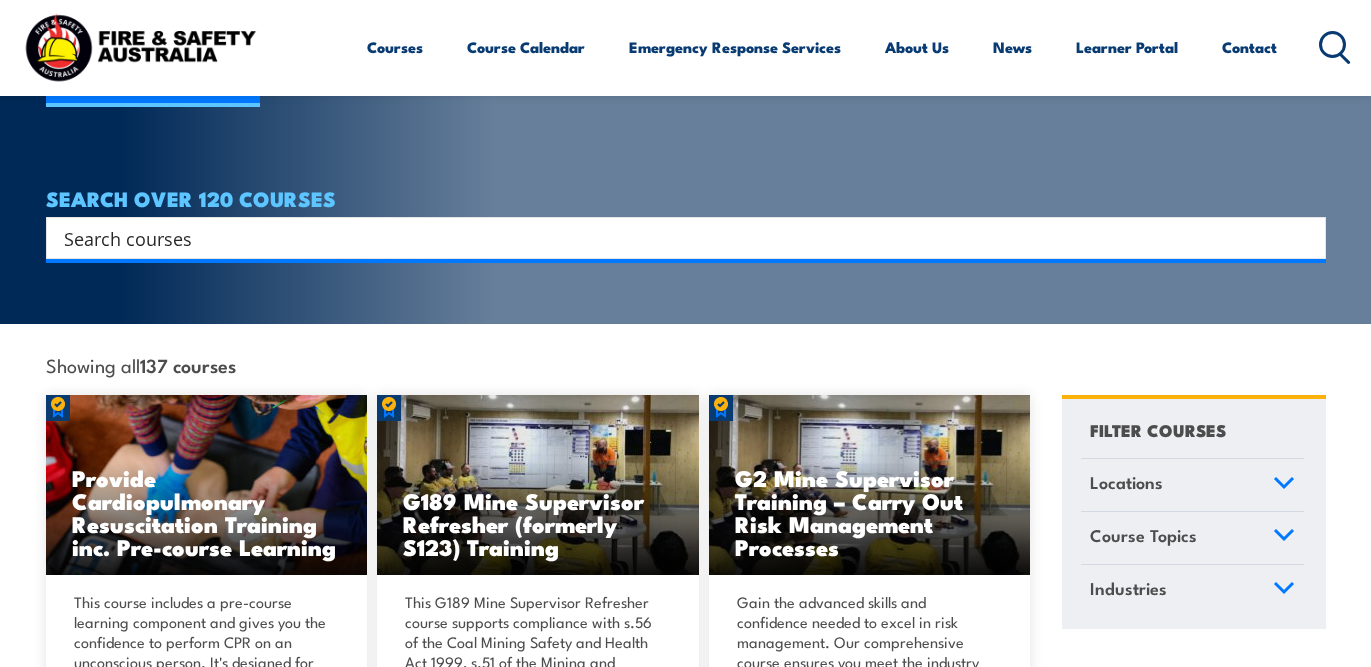 scroll, scrollTop: 483, scrollLeft: 0, axis: vertical 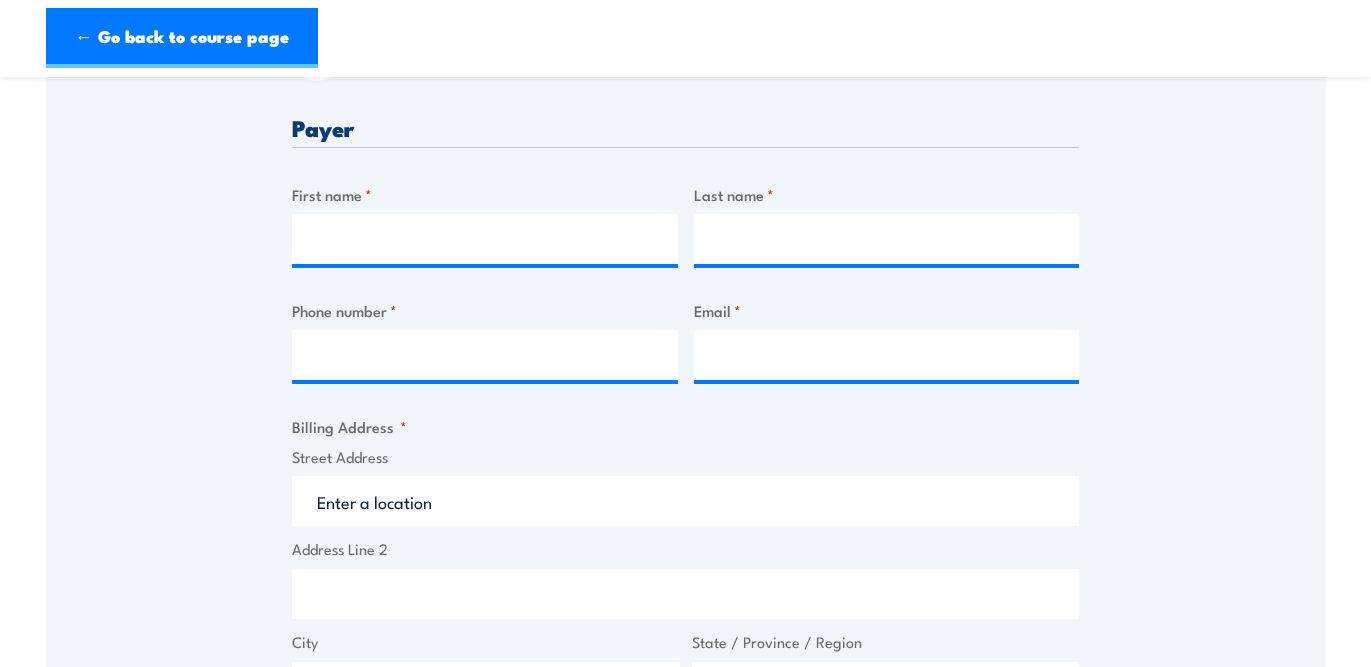 click on "Street Address" at bounding box center (685, 501) 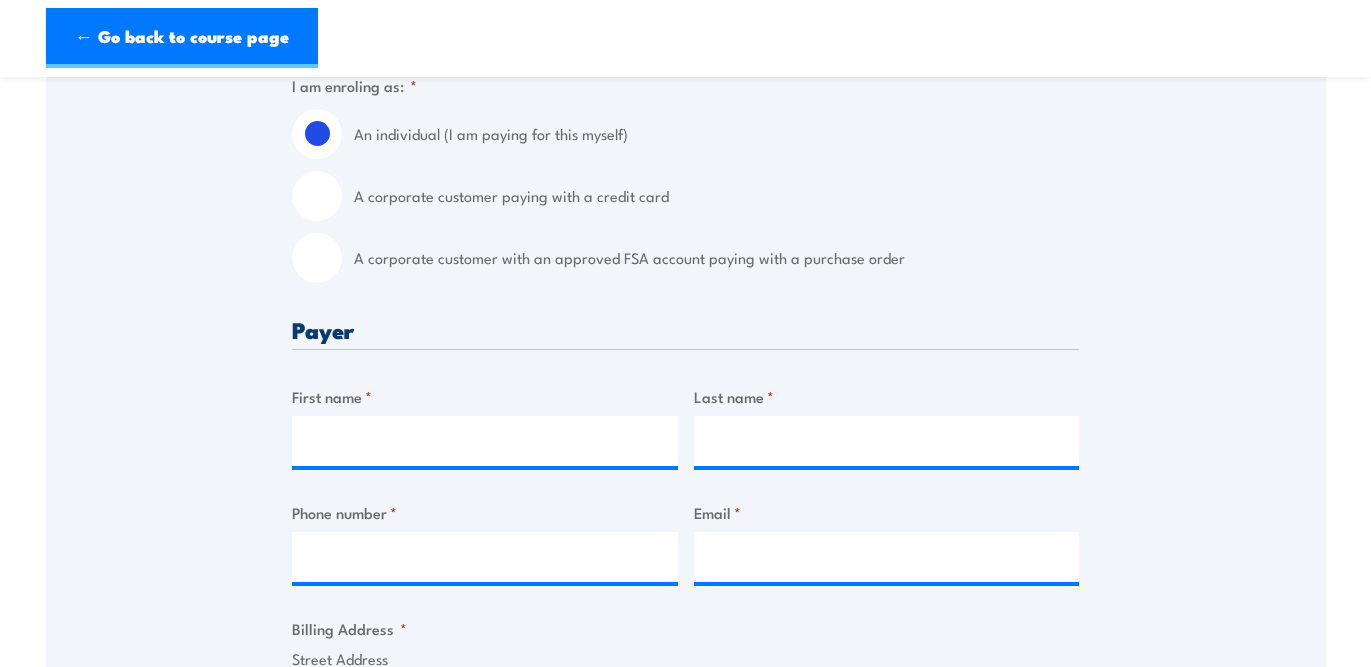 scroll, scrollTop: 468, scrollLeft: 0, axis: vertical 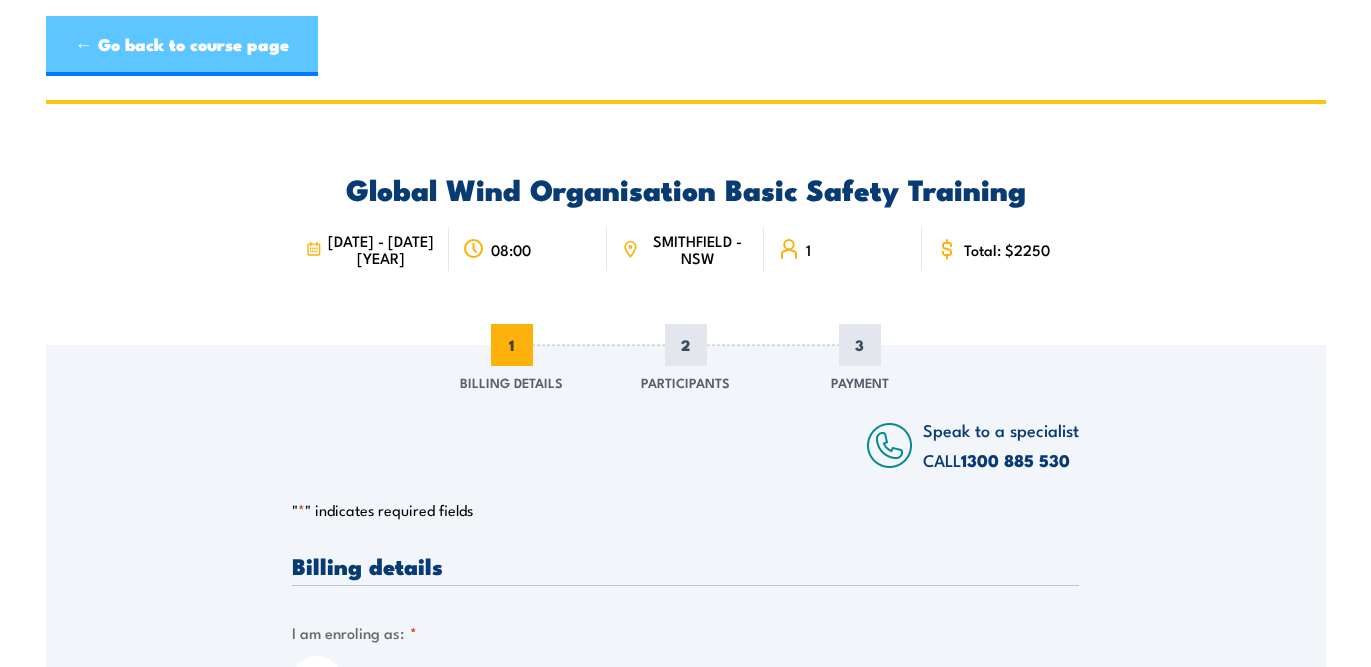 click on "← Go back to course page" at bounding box center (182, 46) 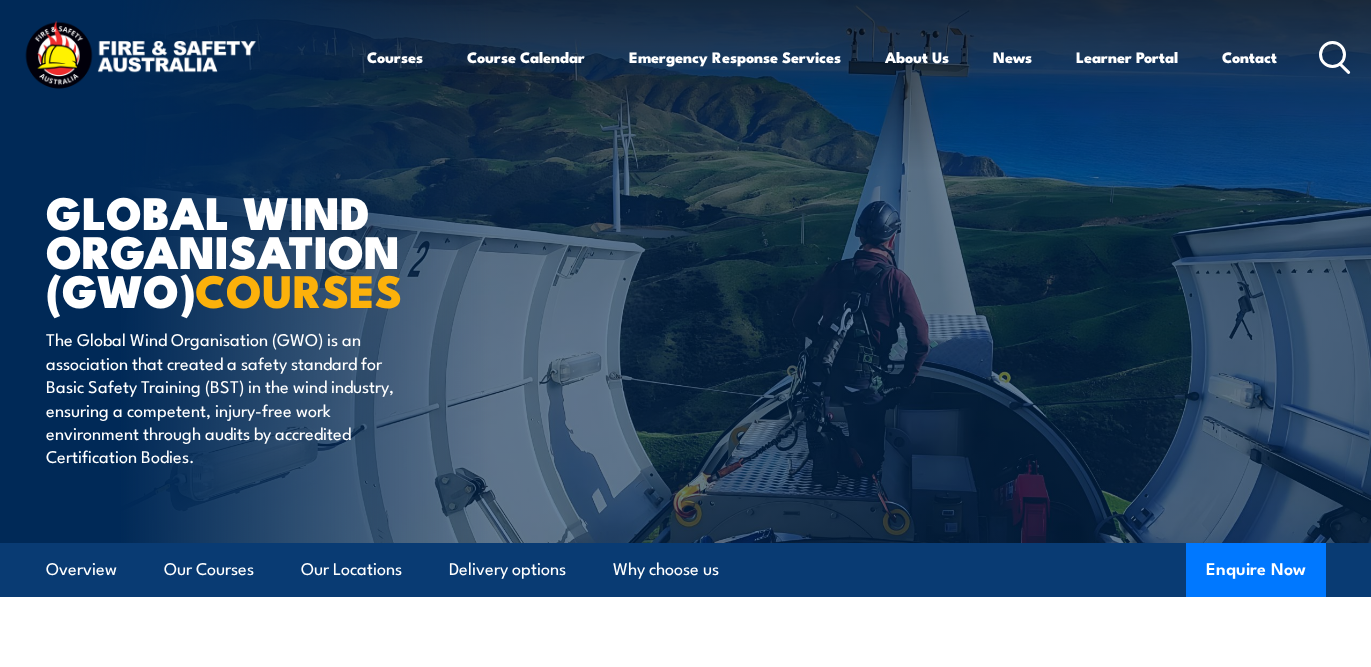 scroll, scrollTop: 0, scrollLeft: 0, axis: both 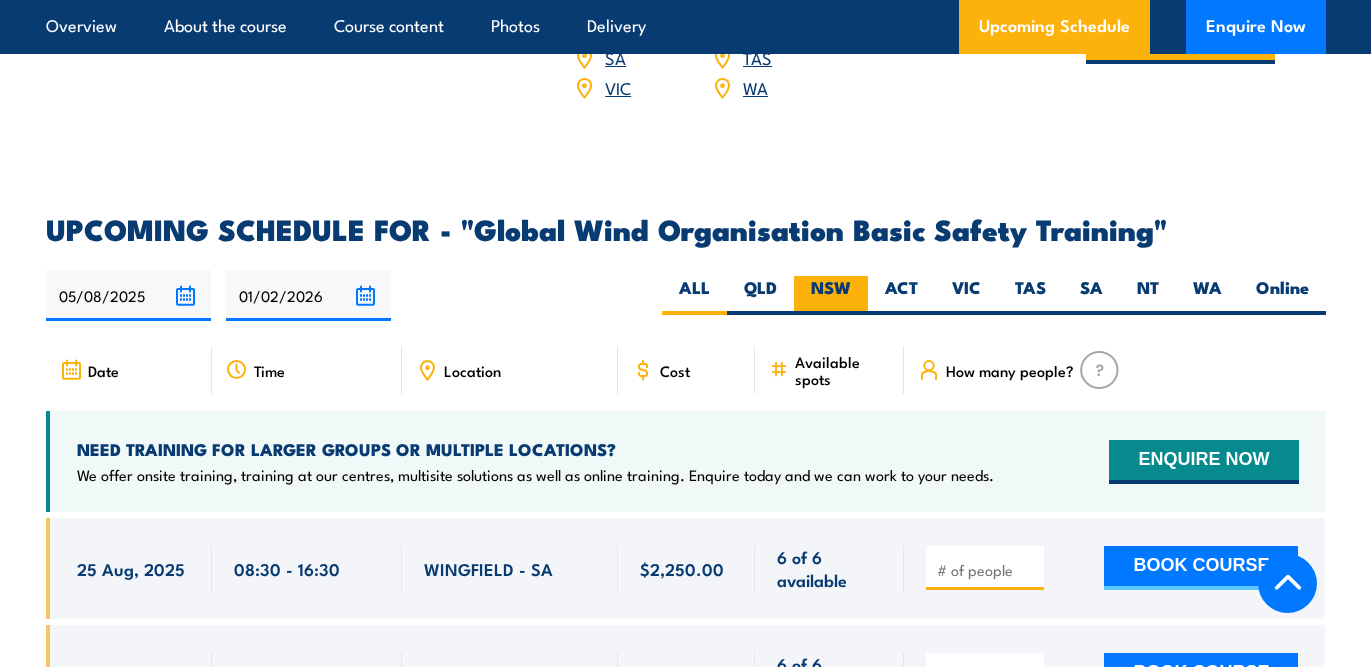 click on "NSW" at bounding box center [831, 295] 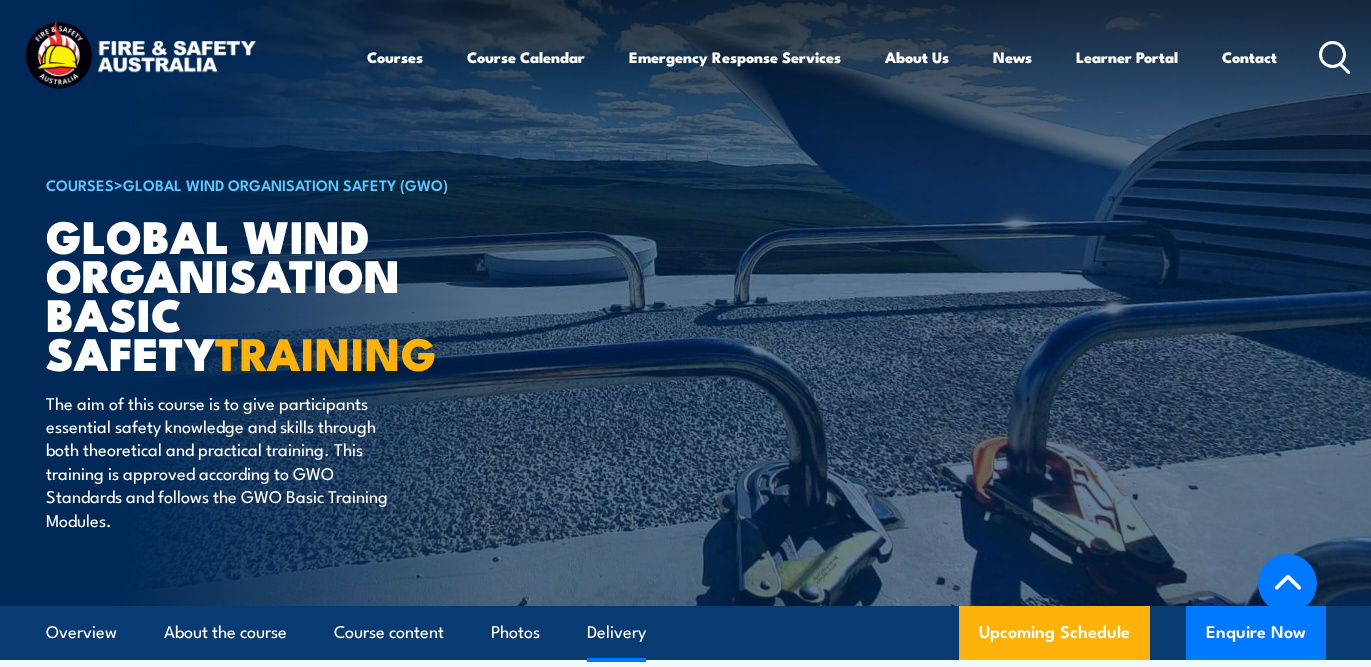scroll, scrollTop: 3176, scrollLeft: 0, axis: vertical 